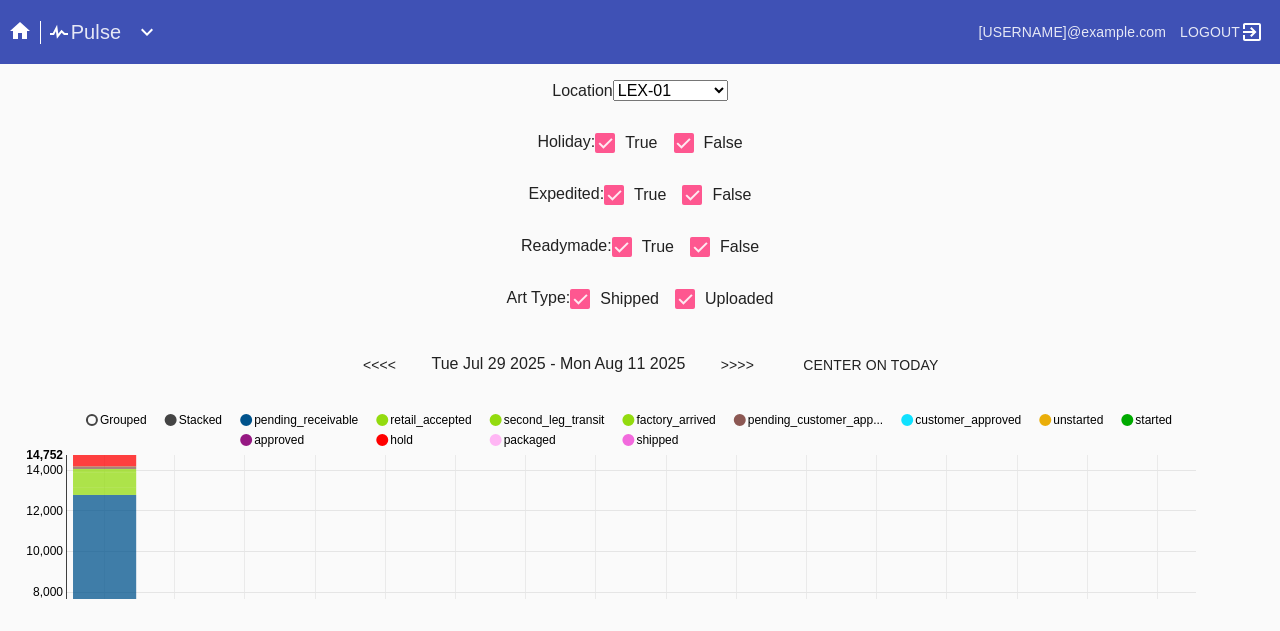 scroll, scrollTop: 0, scrollLeft: 0, axis: both 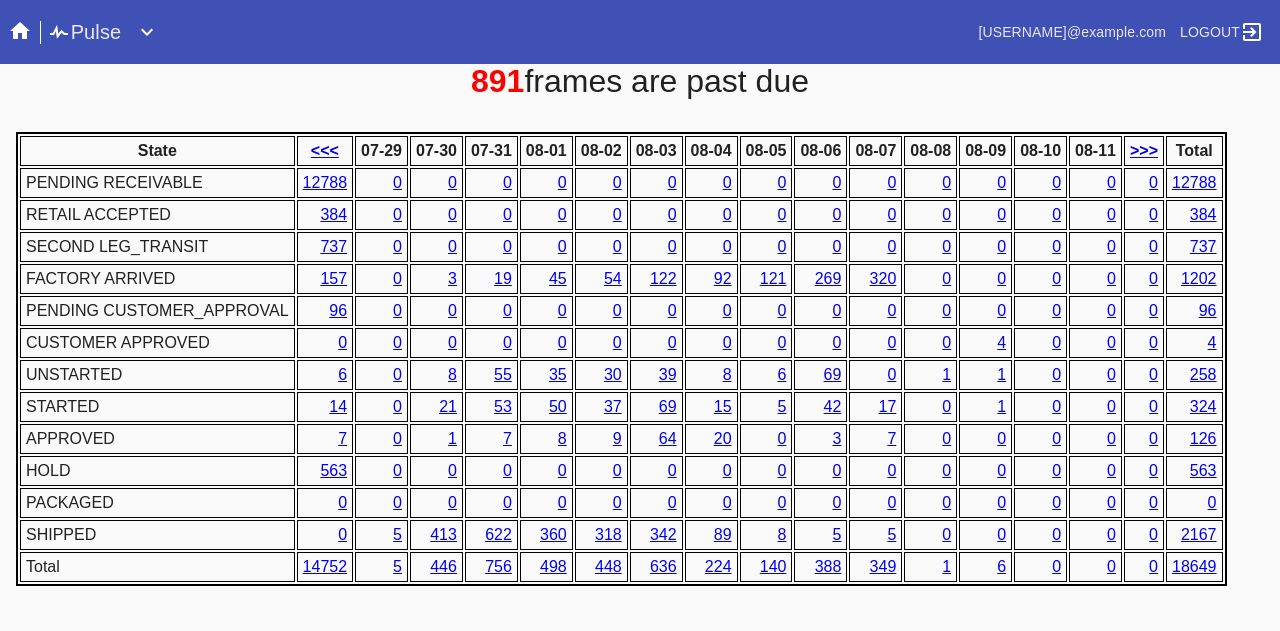click on "<<<" at bounding box center [325, 150] 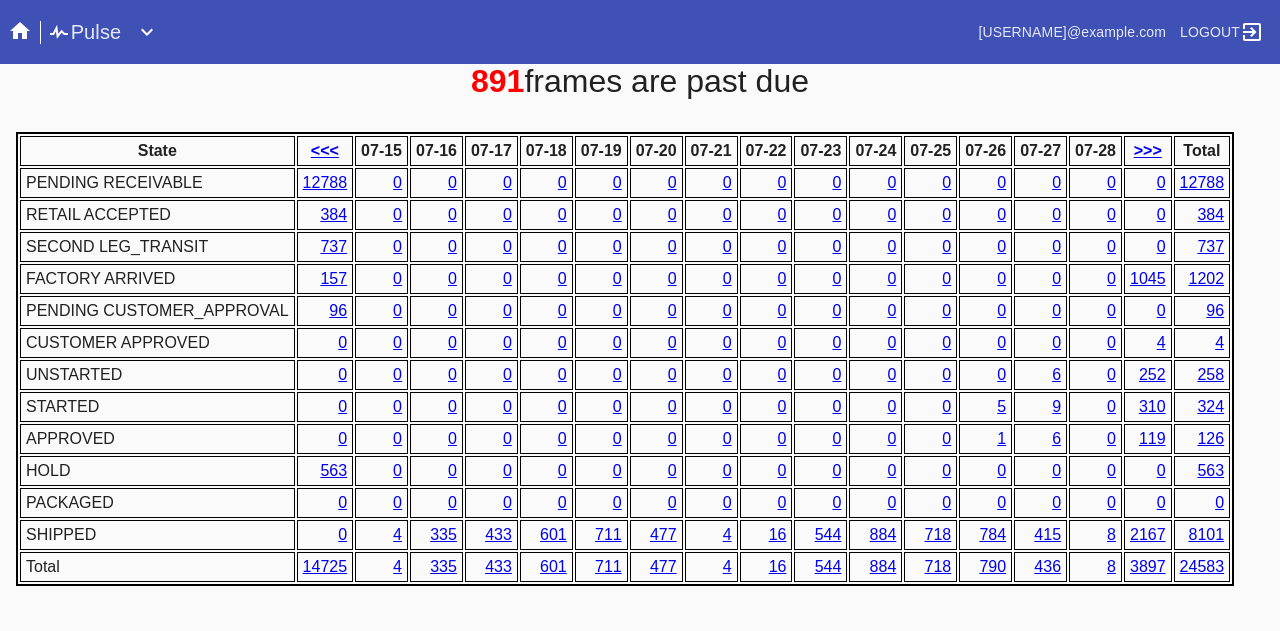 click on "1" at bounding box center [1001, 438] 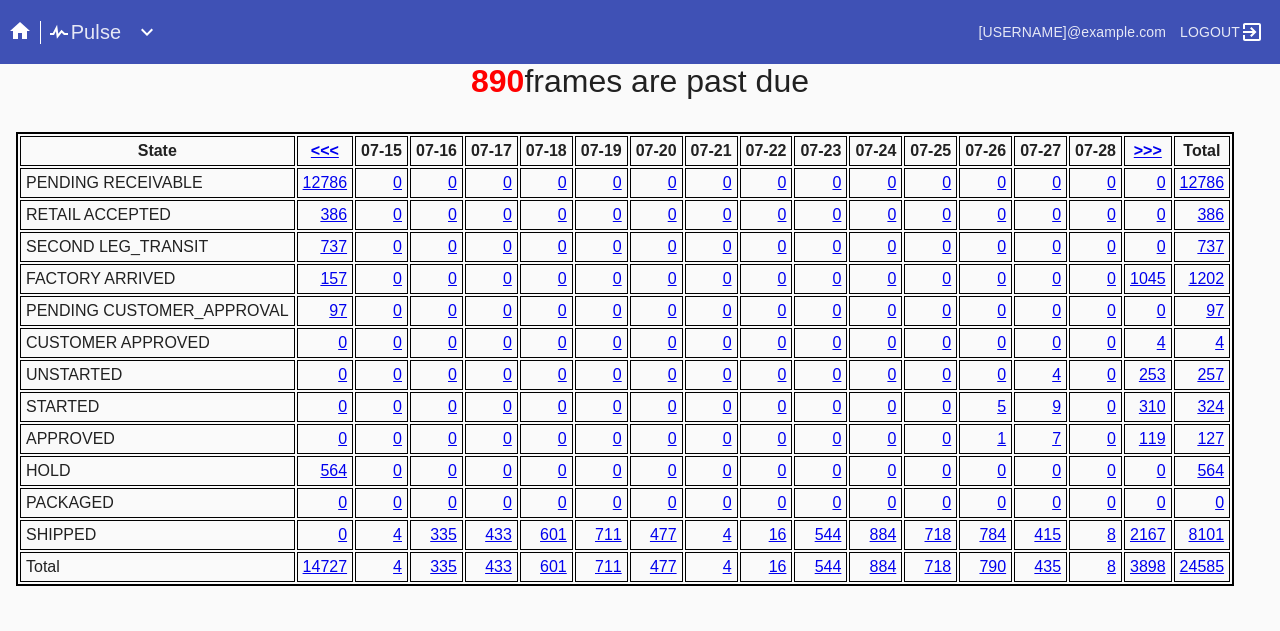 click on ">>>" at bounding box center (1148, 150) 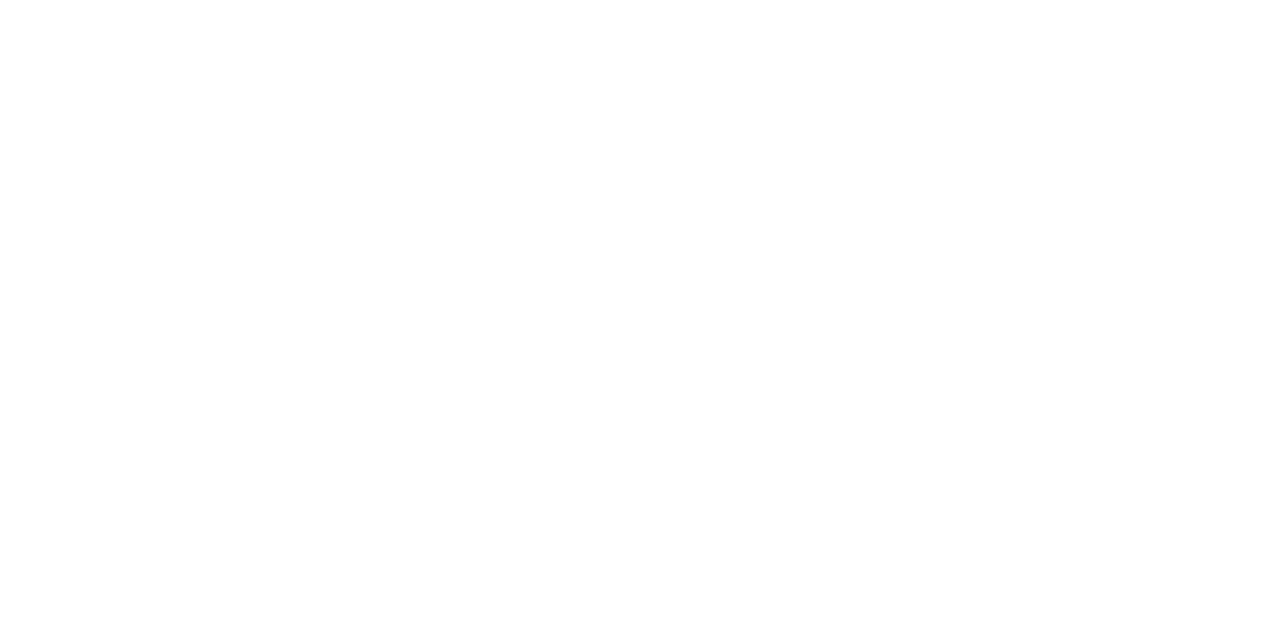 scroll, scrollTop: 0, scrollLeft: 0, axis: both 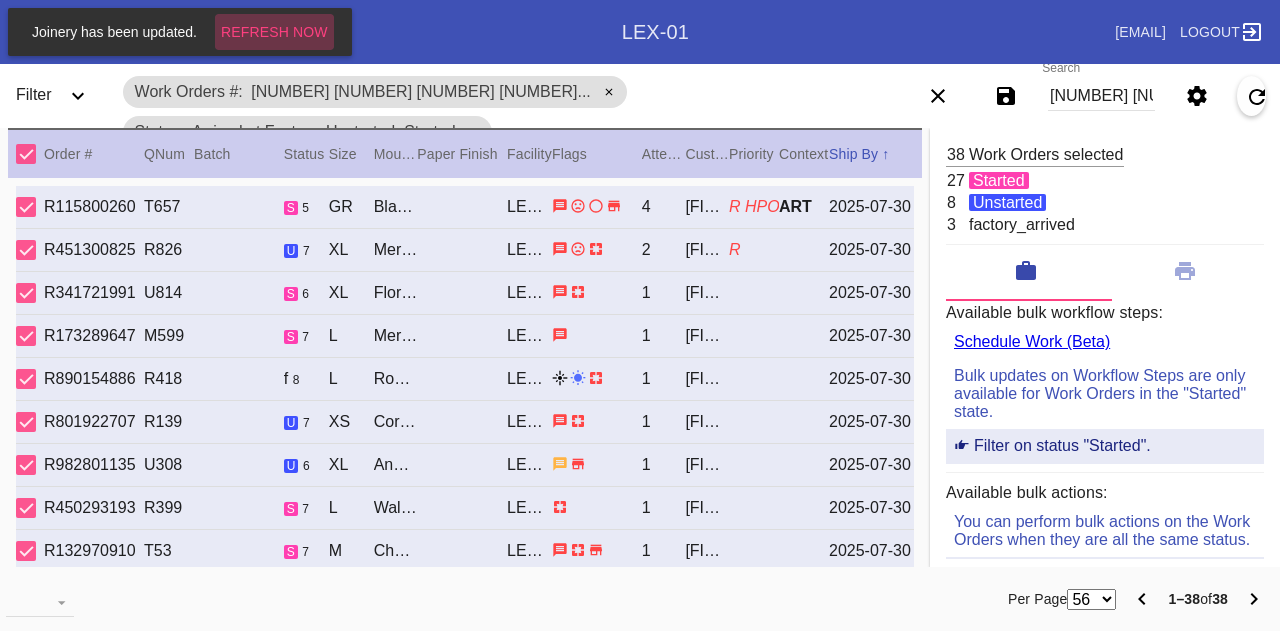 click on "Refresh Now" at bounding box center (274, 32) 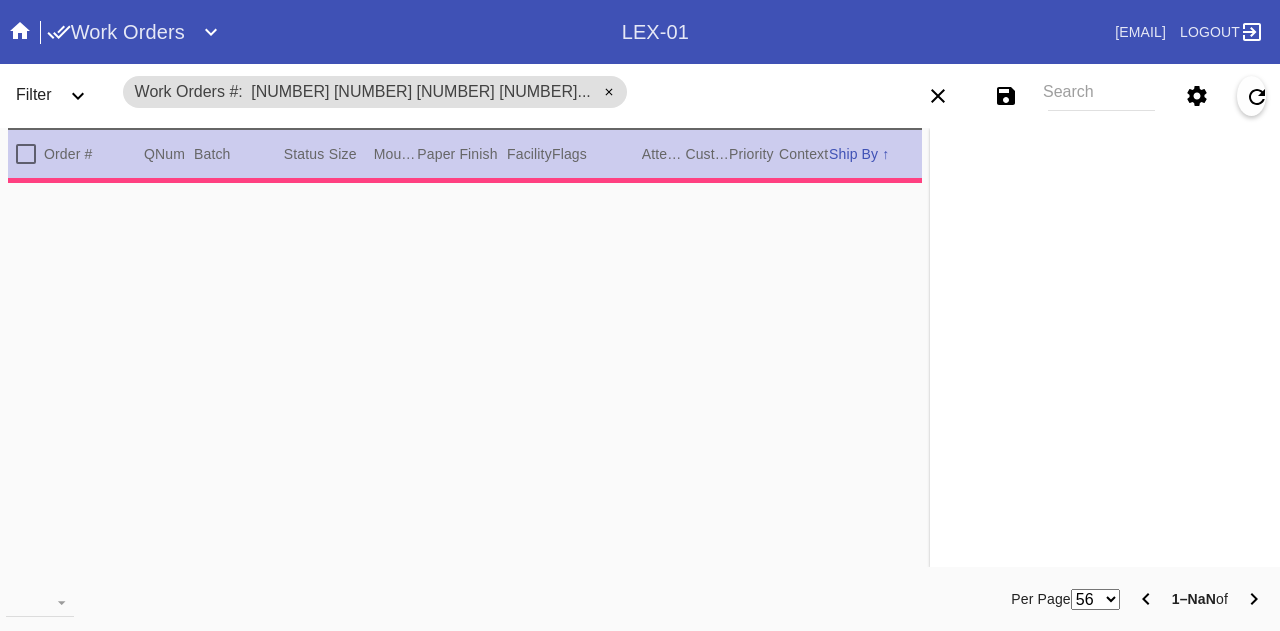 scroll, scrollTop: 0, scrollLeft: 0, axis: both 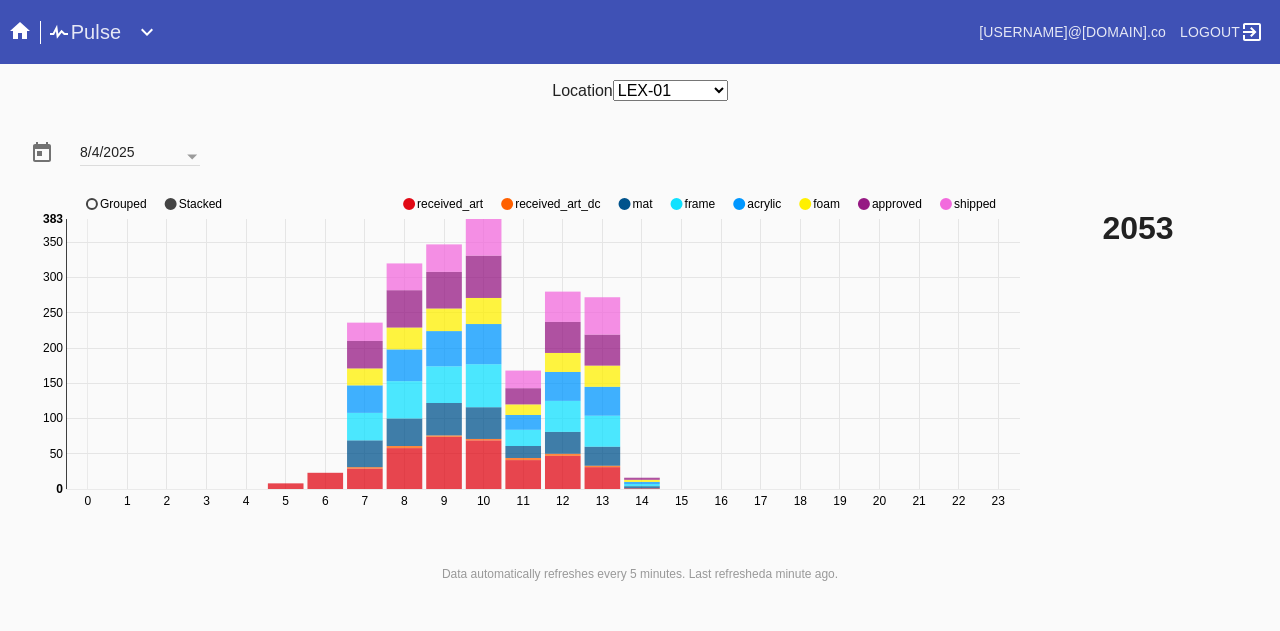 click 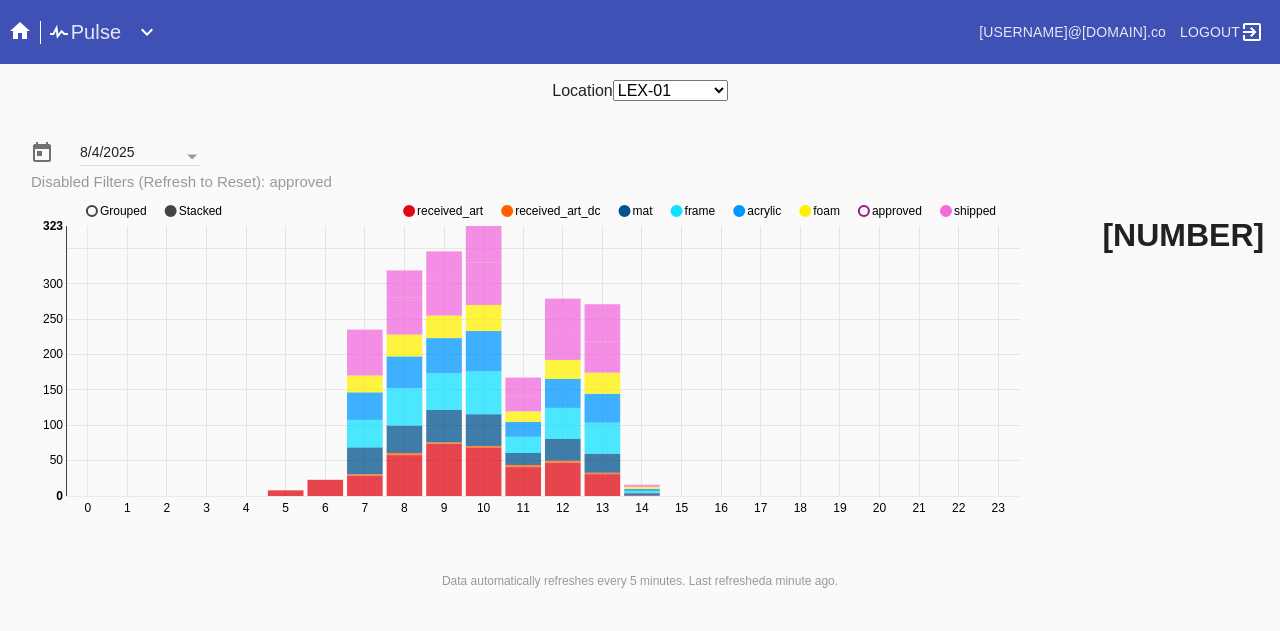 click on "0 1 2 3 4 5 6 7 8 9 10 11 12 13 14 15 16 17 18 19 20 21 22 23 0 50 100 150 200 250 300 350 0 323 received_art received_art_dc mat frame acrylic foam approved shipped Grouped Stacked" 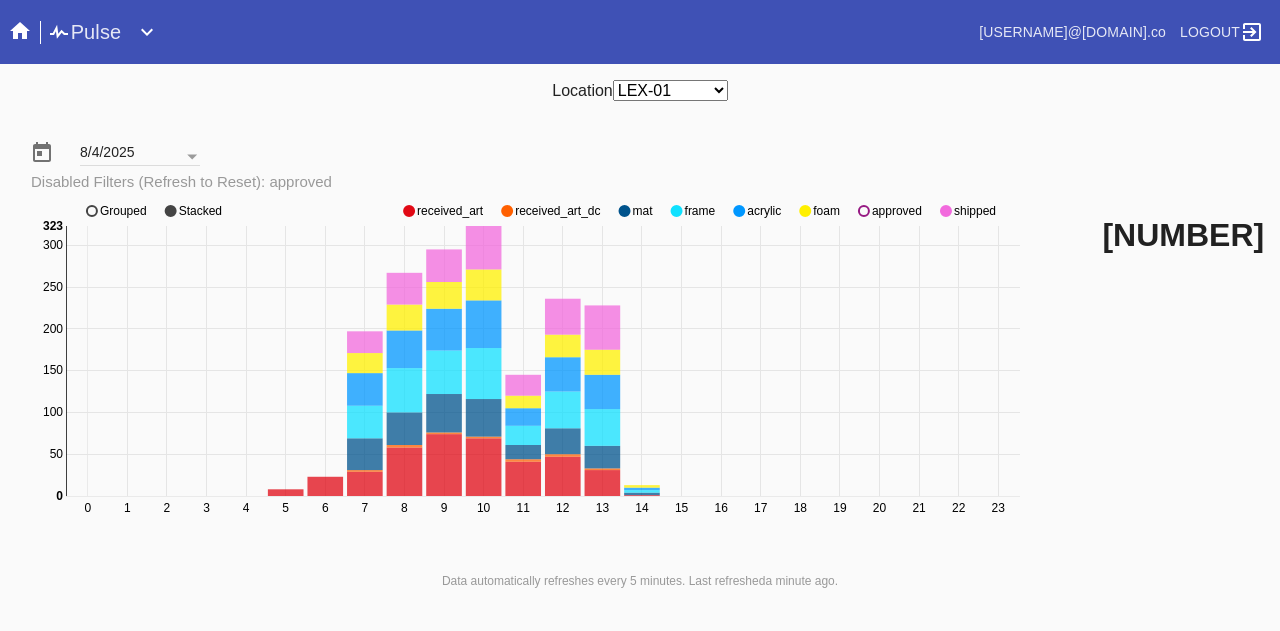click on "0 1 2 3 4 5 6 7 8 9 10 11 12 13 14 15 16 17 18 19 20 21 22 23 0 50 100 150 200 250 300 0 323 received_art received_art_dc mat frame acrylic foam approved shipped Grouped Stacked" 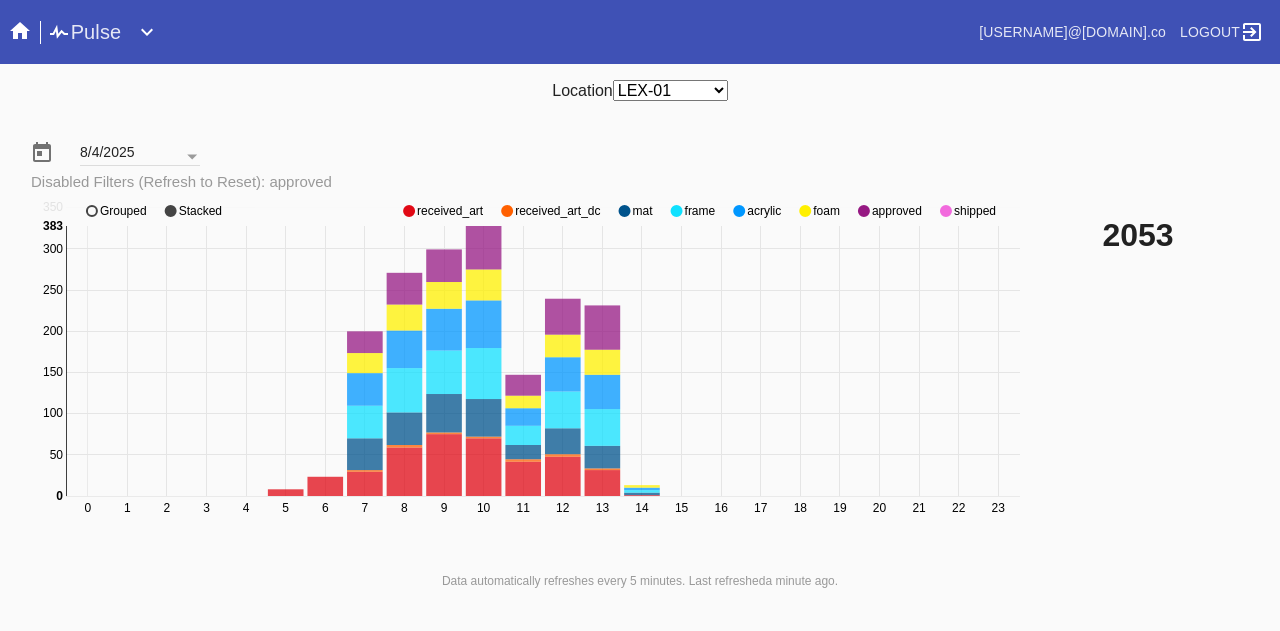click 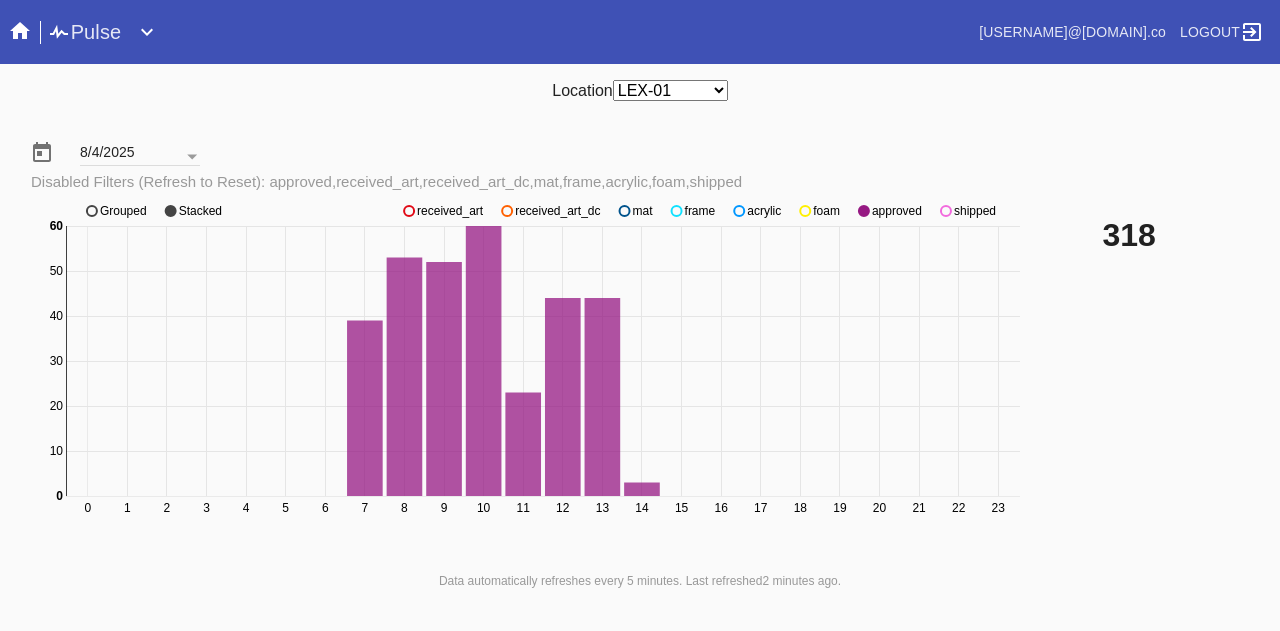 click 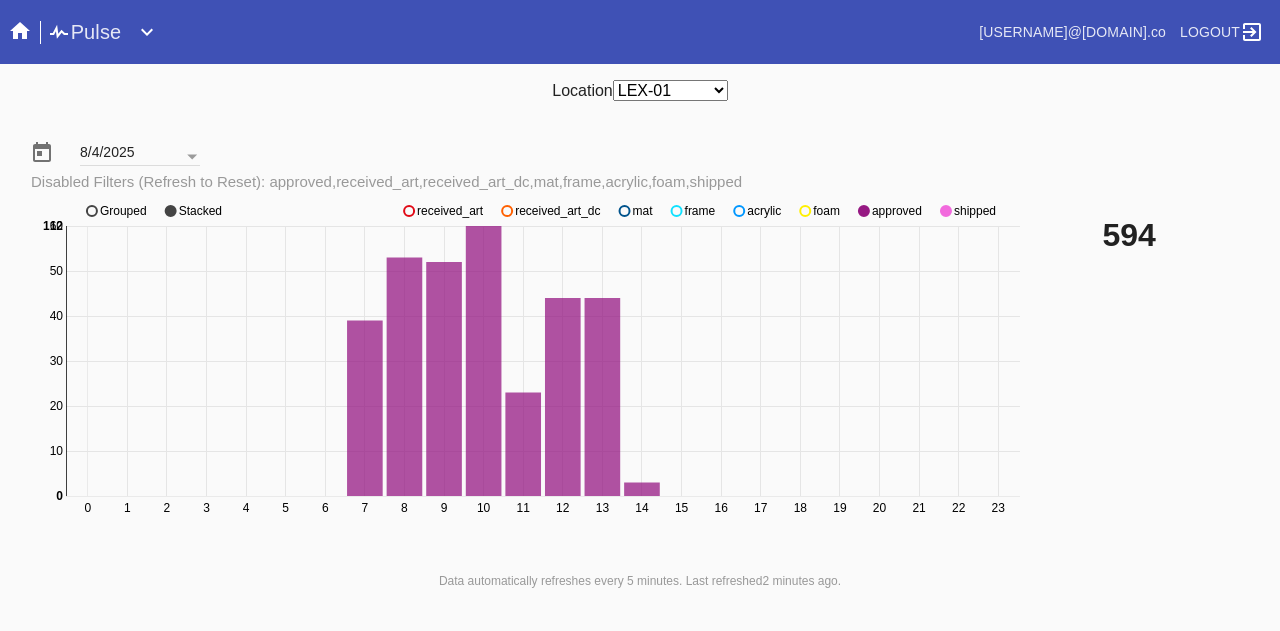 click 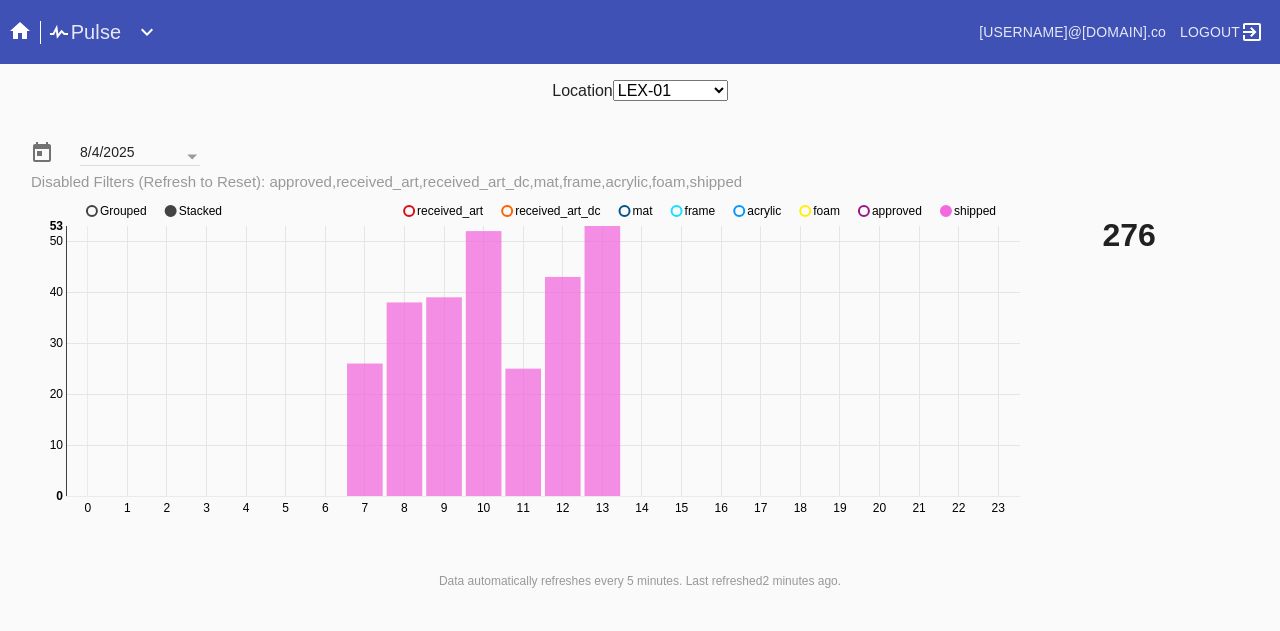 click 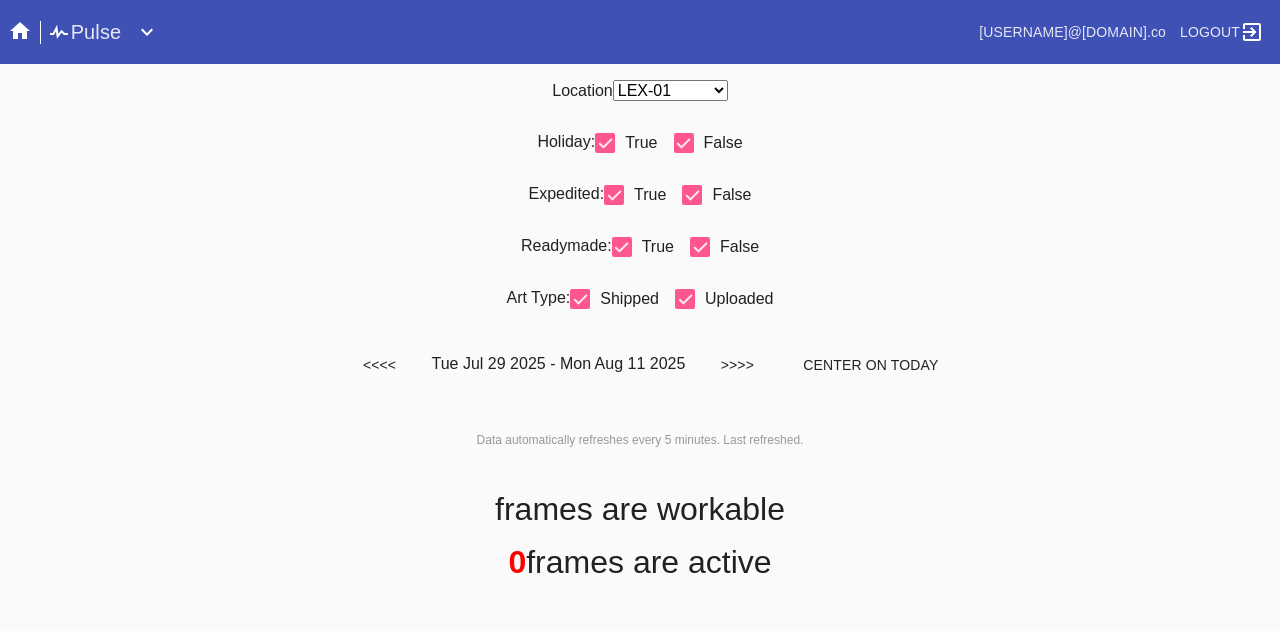 scroll, scrollTop: 0, scrollLeft: 0, axis: both 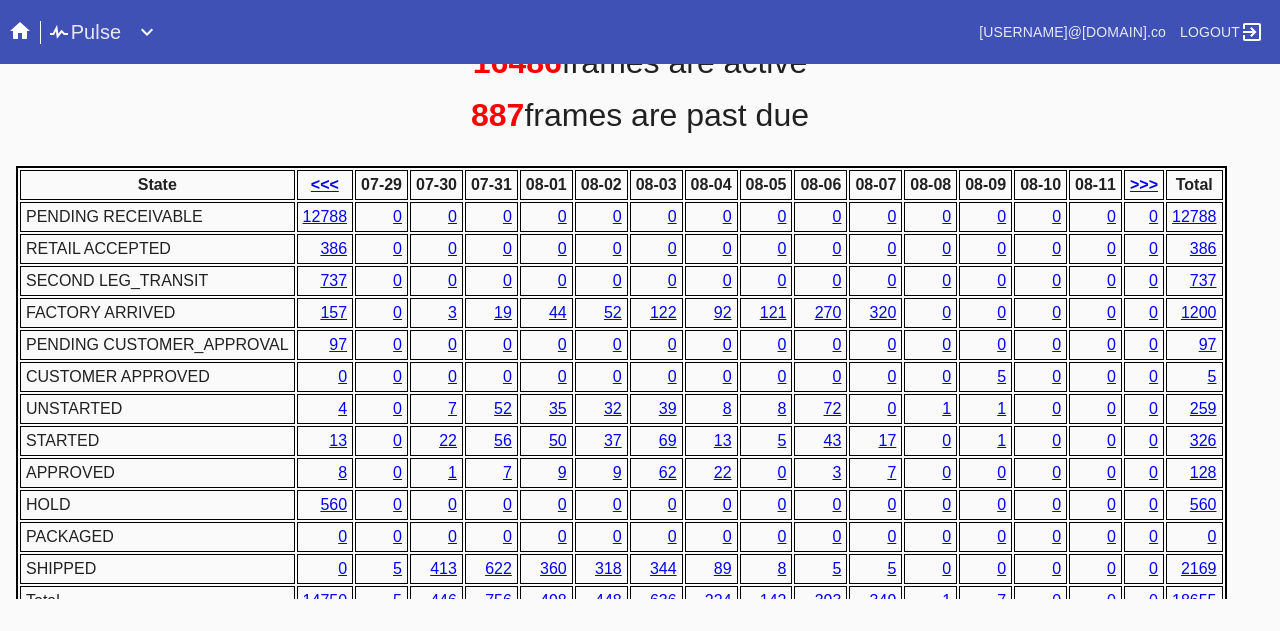 click on "<<<" at bounding box center [325, 184] 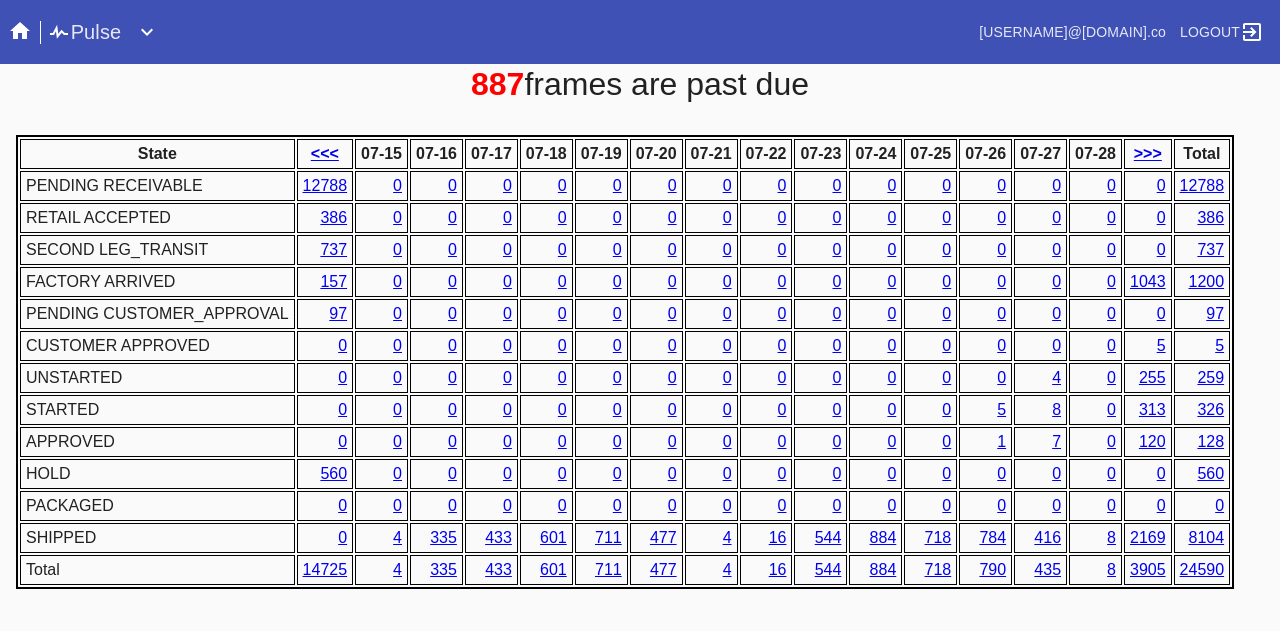 scroll, scrollTop: 900, scrollLeft: 0, axis: vertical 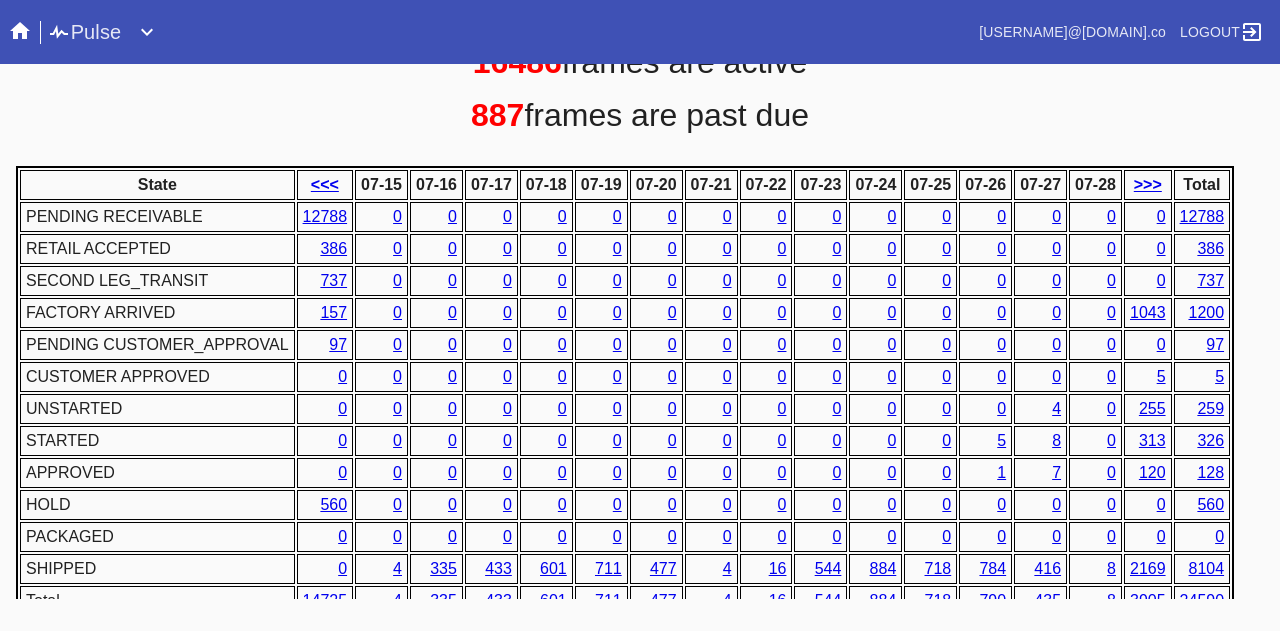 click on "5" at bounding box center (1001, 440) 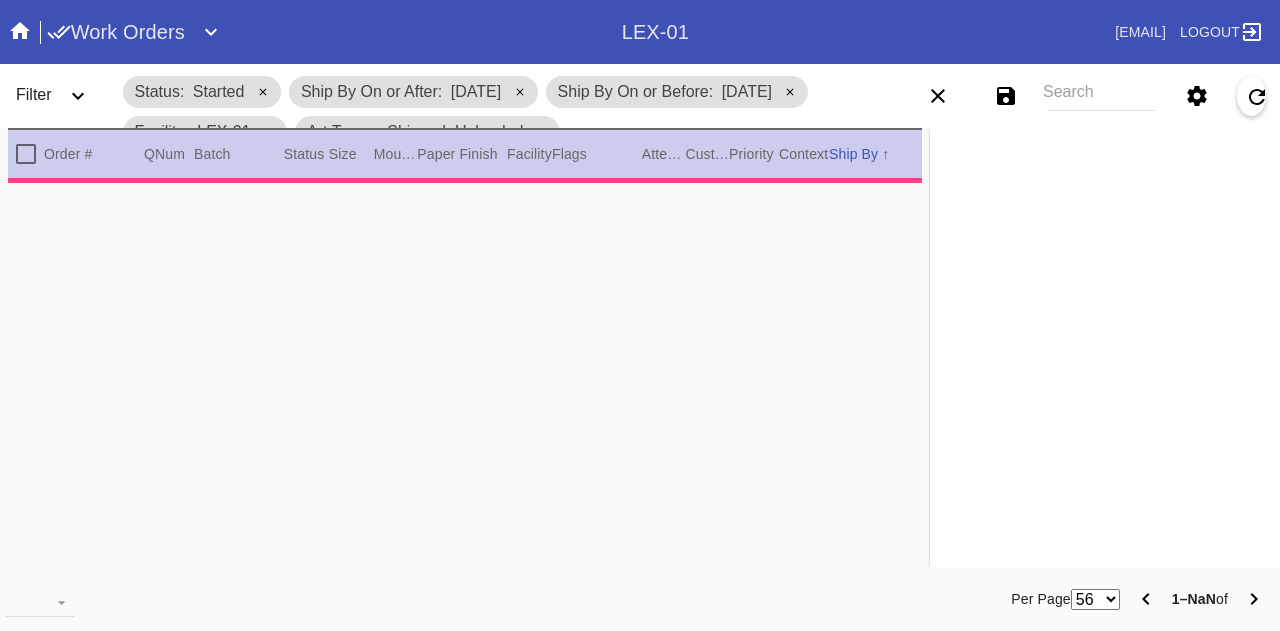 scroll, scrollTop: 0, scrollLeft: 0, axis: both 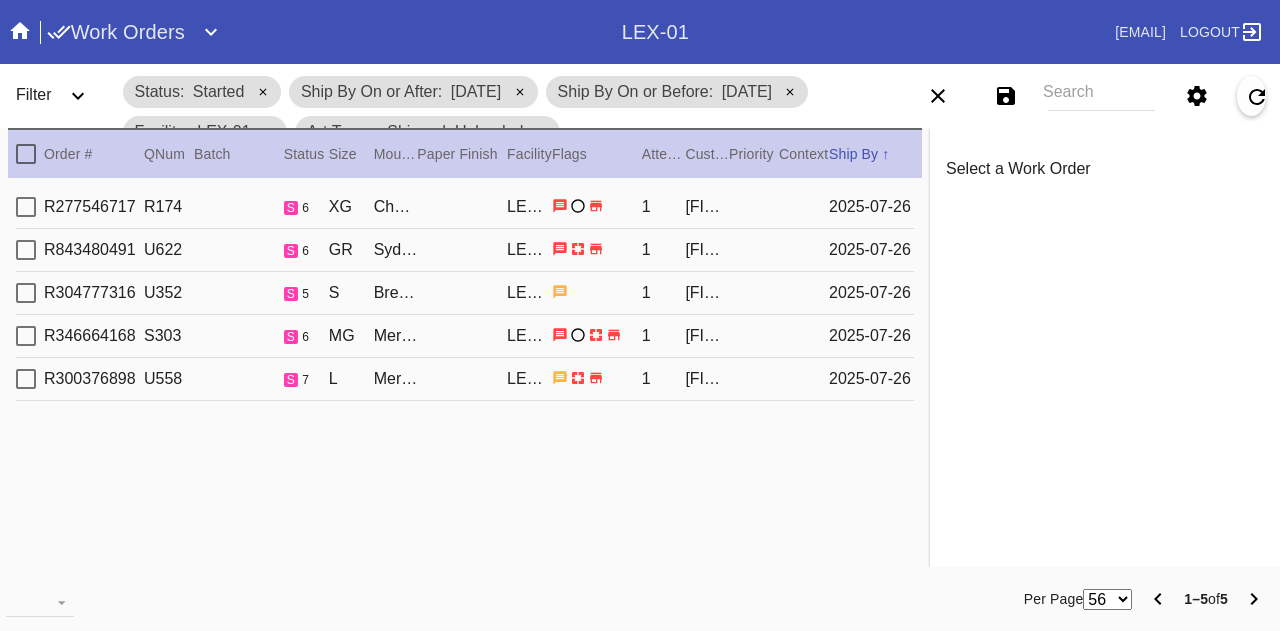 click on "R277546717" at bounding box center (94, 207) 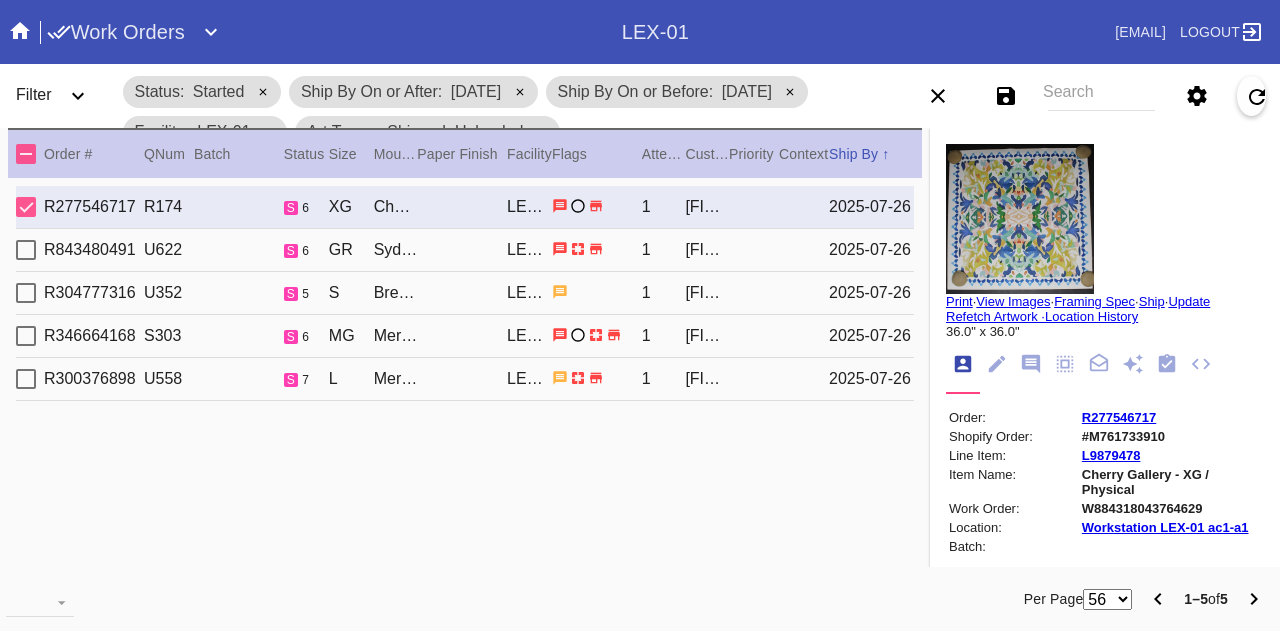click on "R843480491" at bounding box center [94, 250] 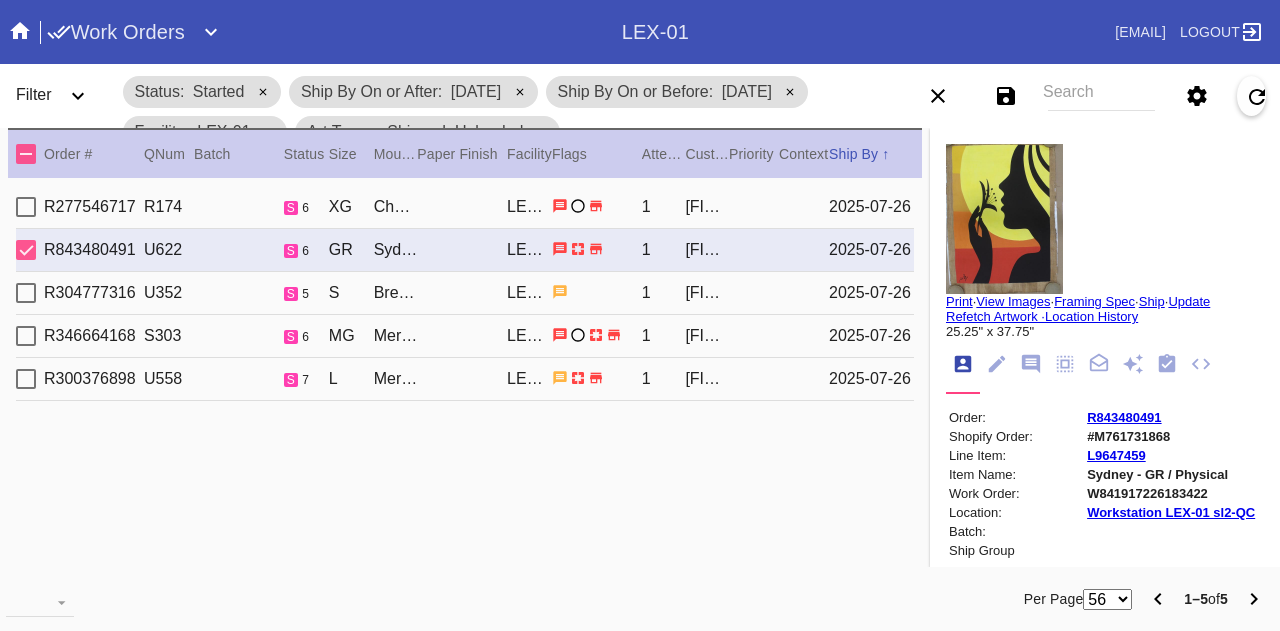 click on "R304777316" at bounding box center [94, 293] 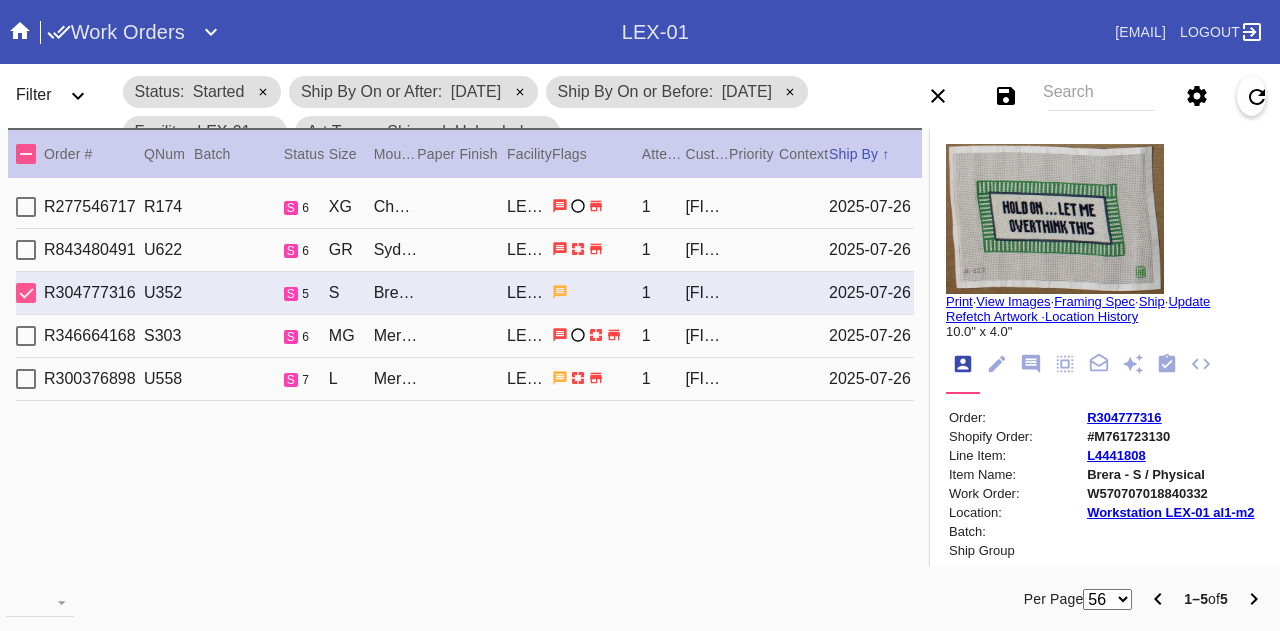 click on "R346664168" at bounding box center (94, 336) 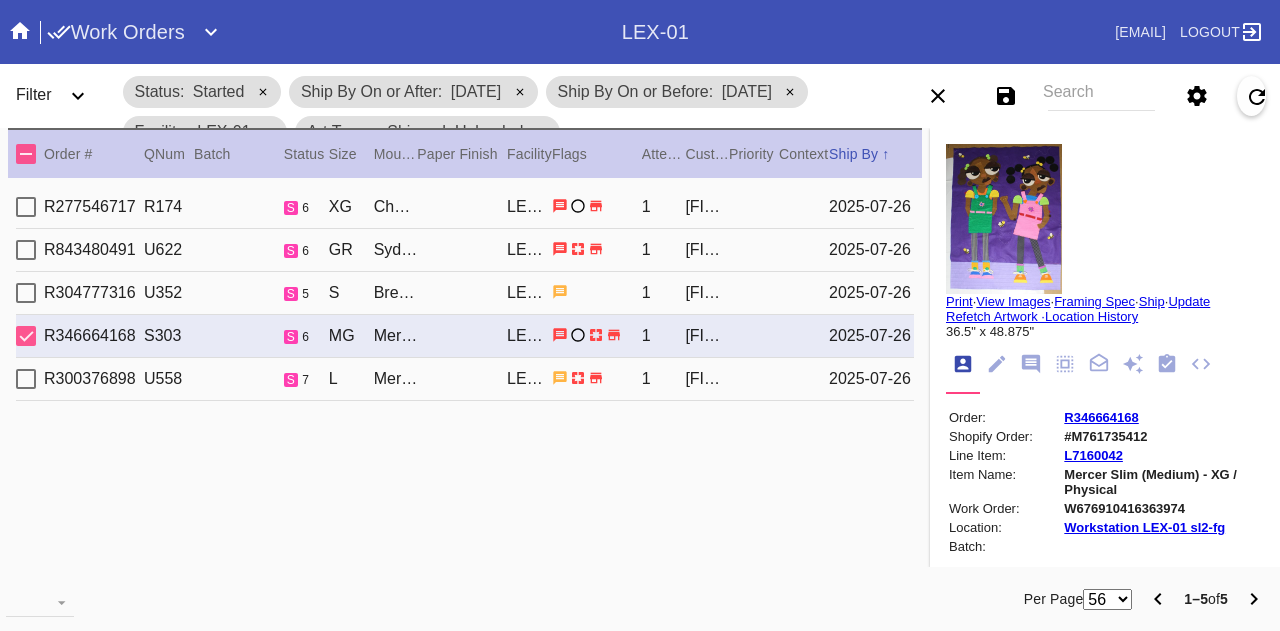 click on "R300376898" at bounding box center (94, 379) 